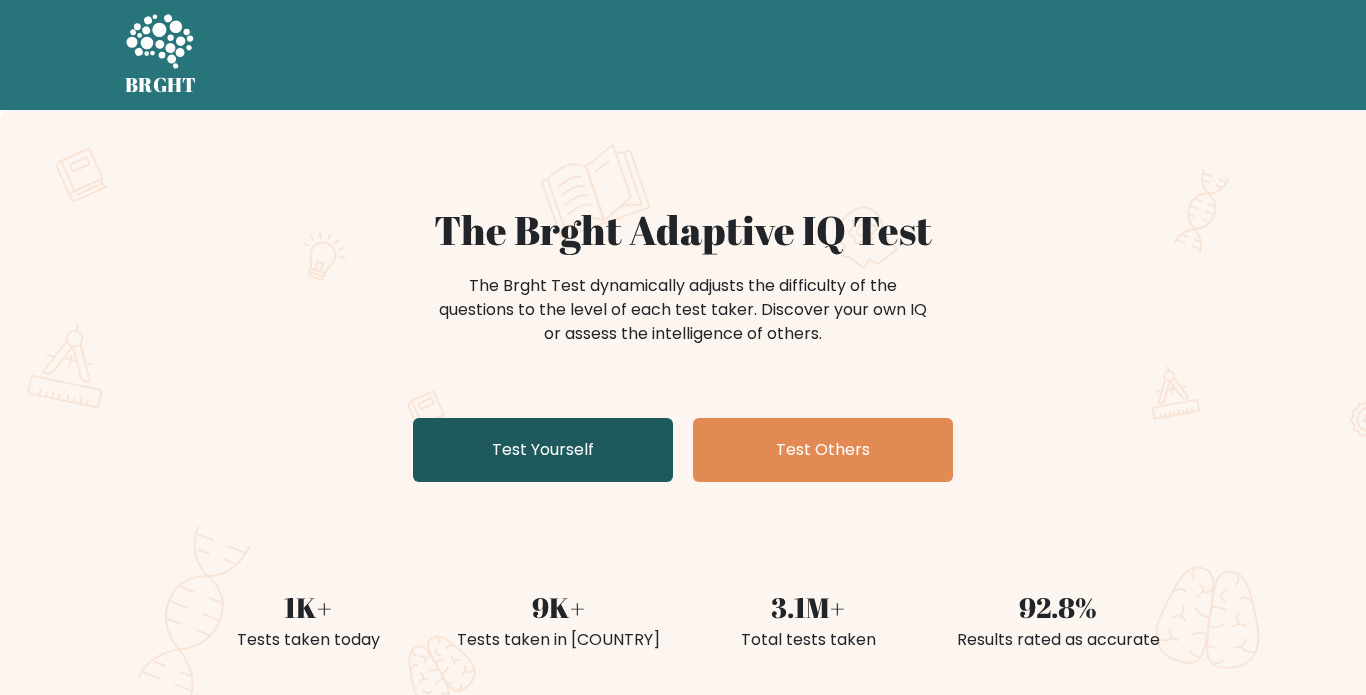 click on "Test Yourself" at bounding box center (543, 450) 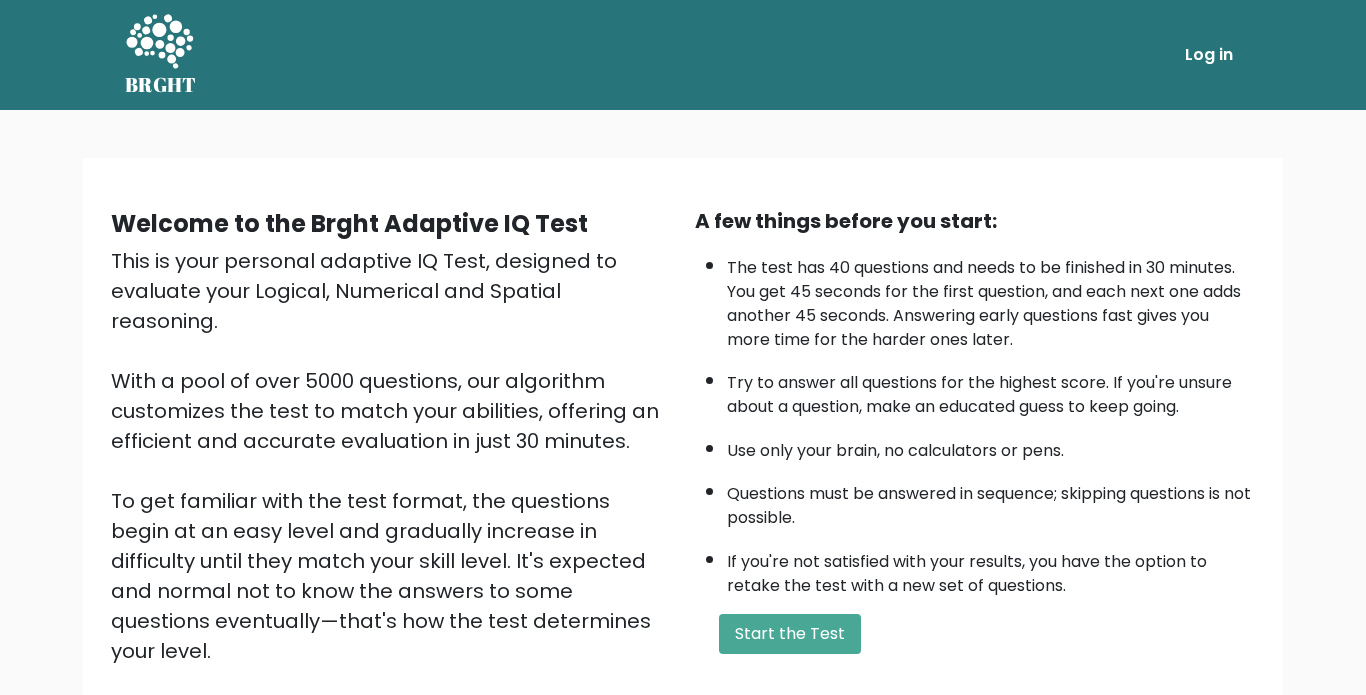 scroll, scrollTop: 162, scrollLeft: 0, axis: vertical 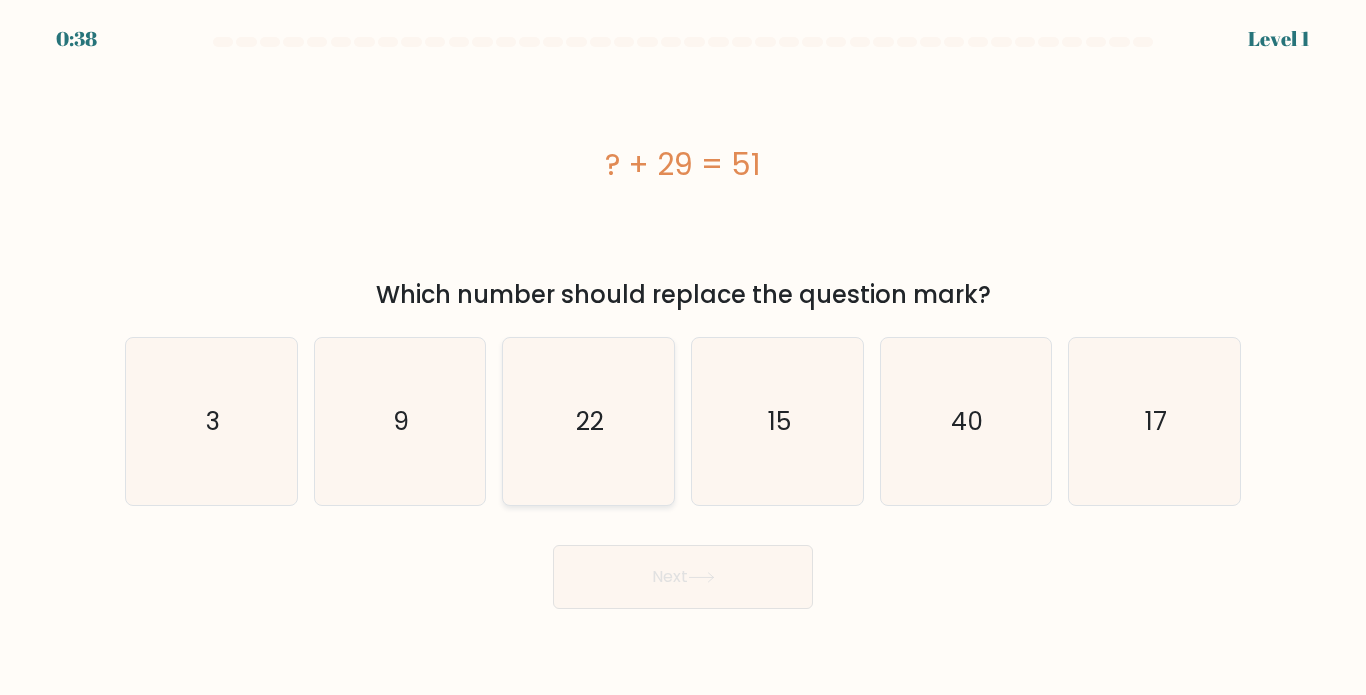 click on "22" at bounding box center [588, 421] 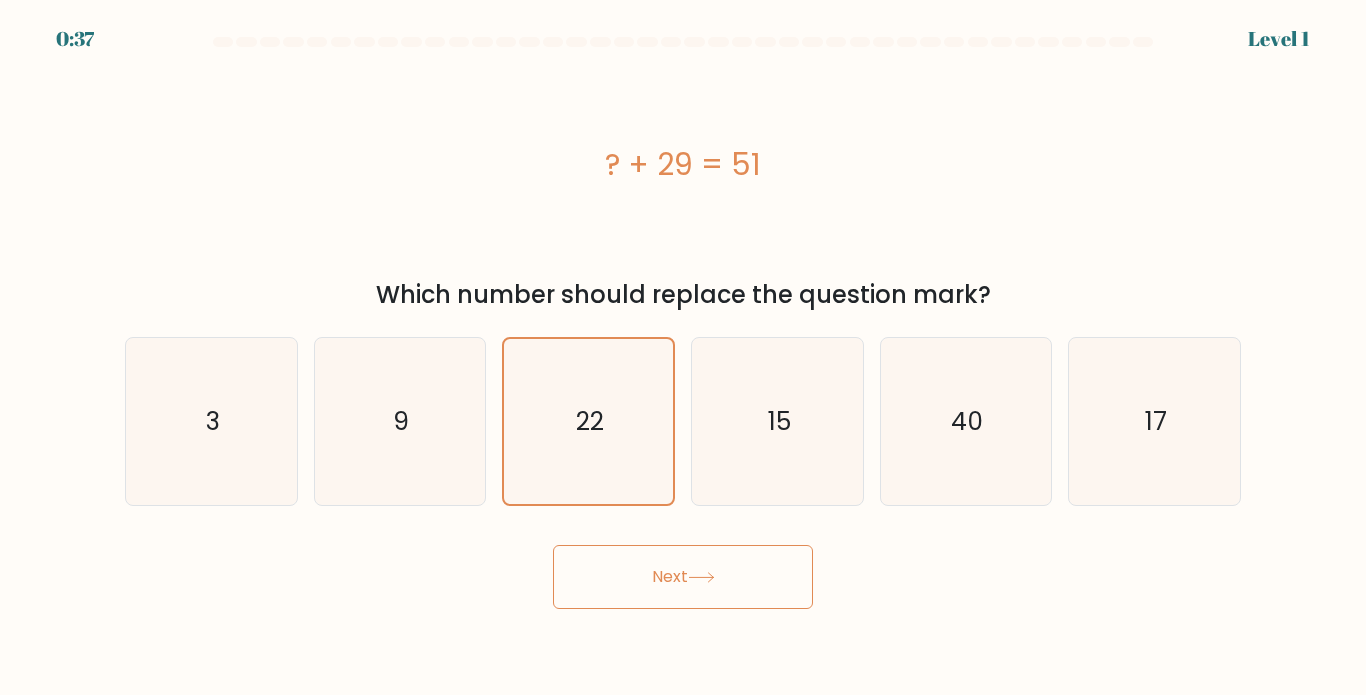click on "Next" at bounding box center (683, 577) 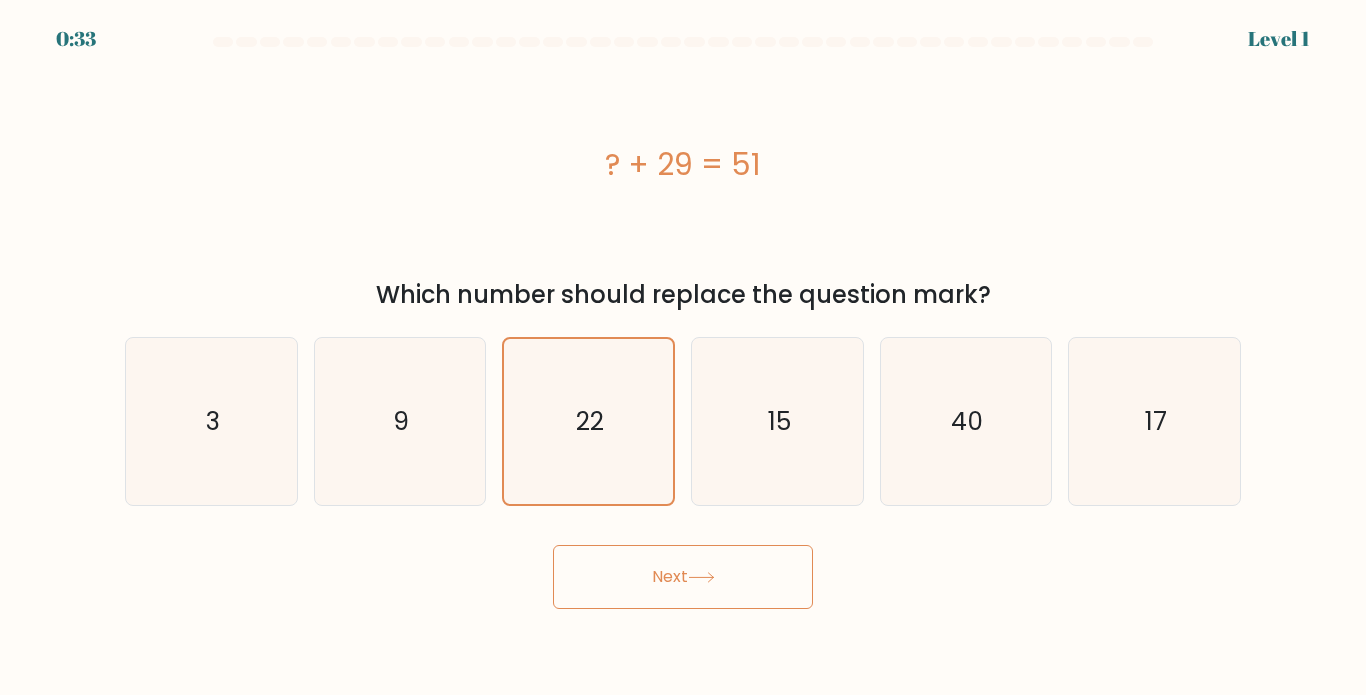 click on "Next" at bounding box center [683, 577] 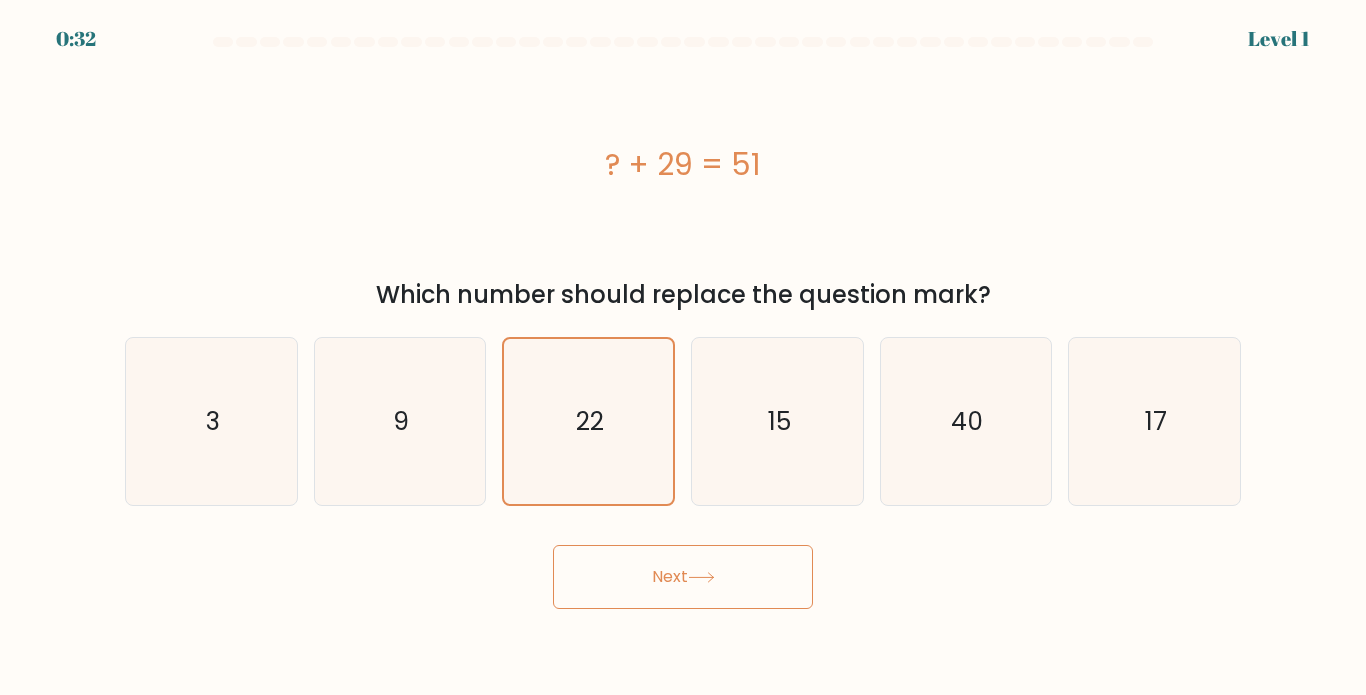 click on "Next" at bounding box center (683, 577) 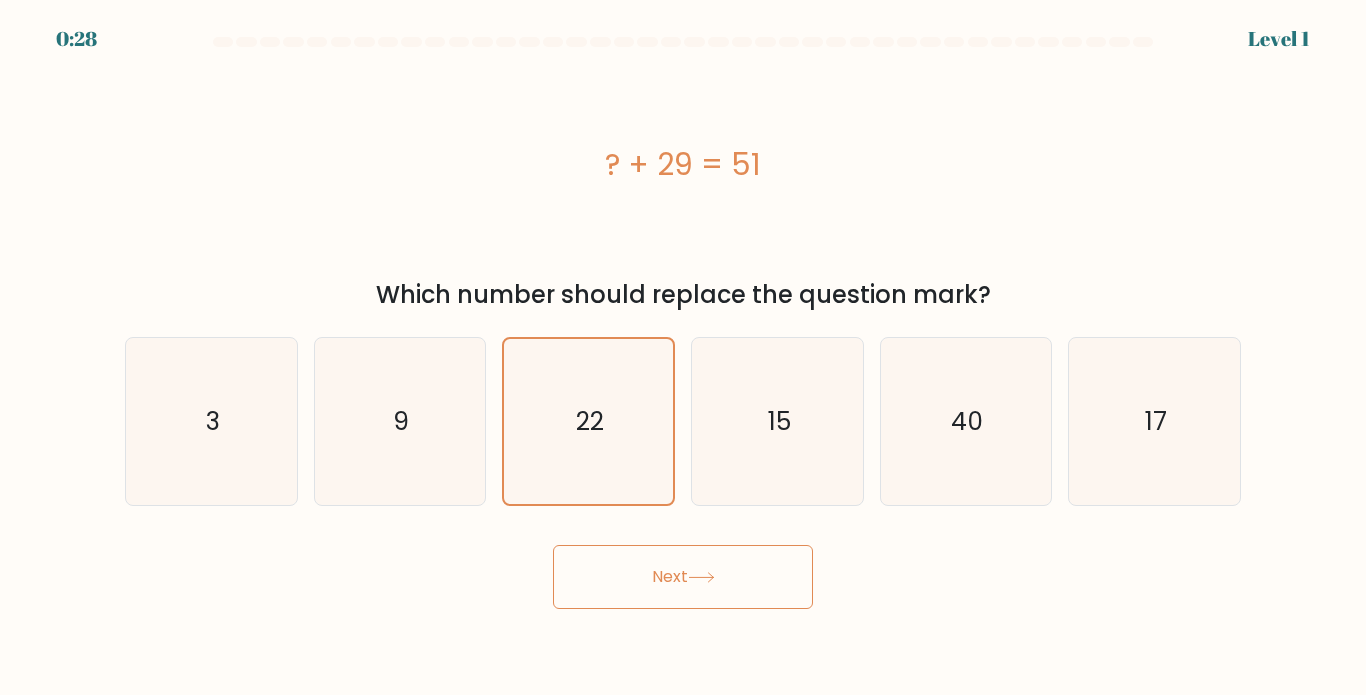 click on "Next" at bounding box center (683, 577) 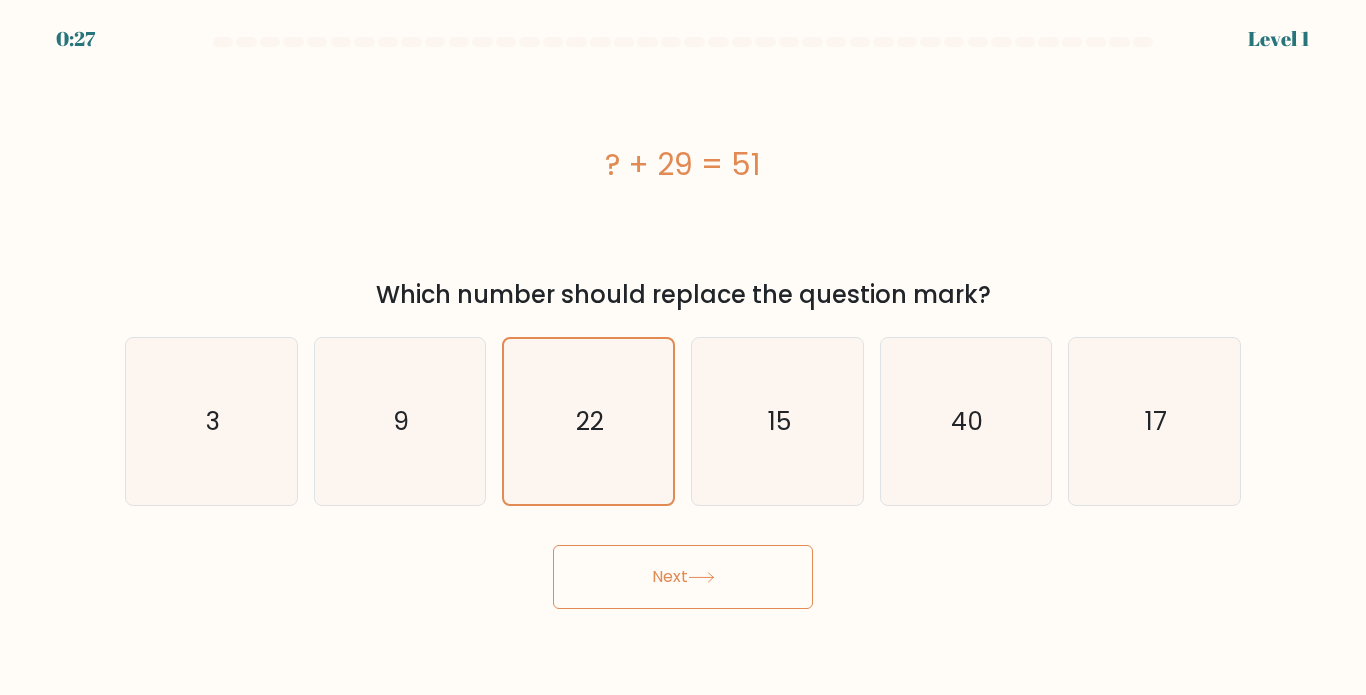 click on "Next" at bounding box center [683, 577] 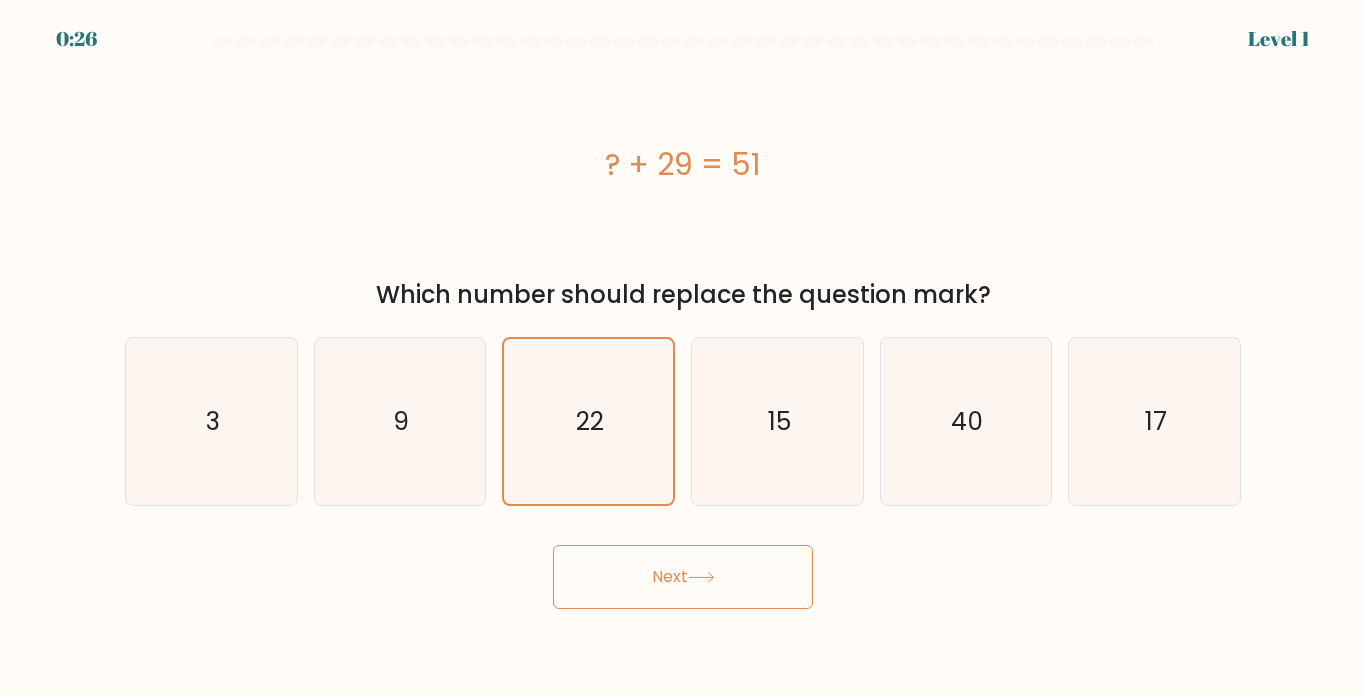 click on "Next" at bounding box center (683, 577) 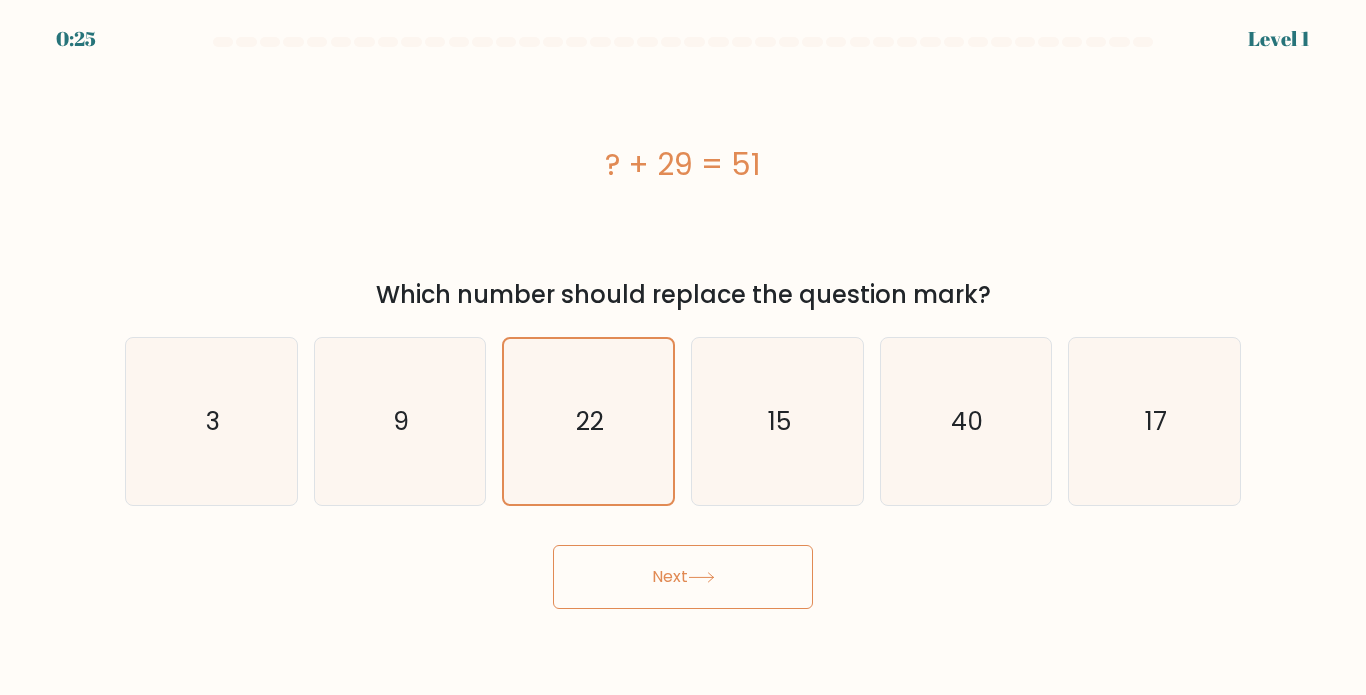 click on "Next" at bounding box center (683, 577) 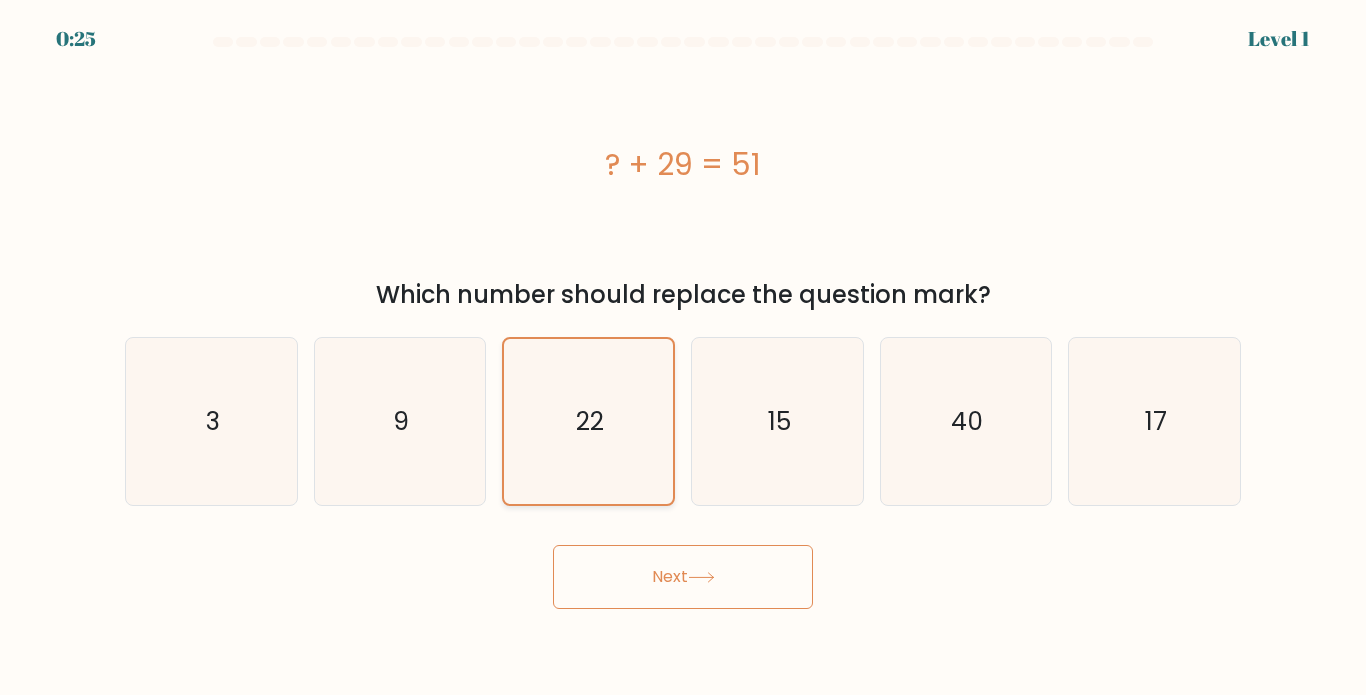 click on "22" at bounding box center [588, 421] 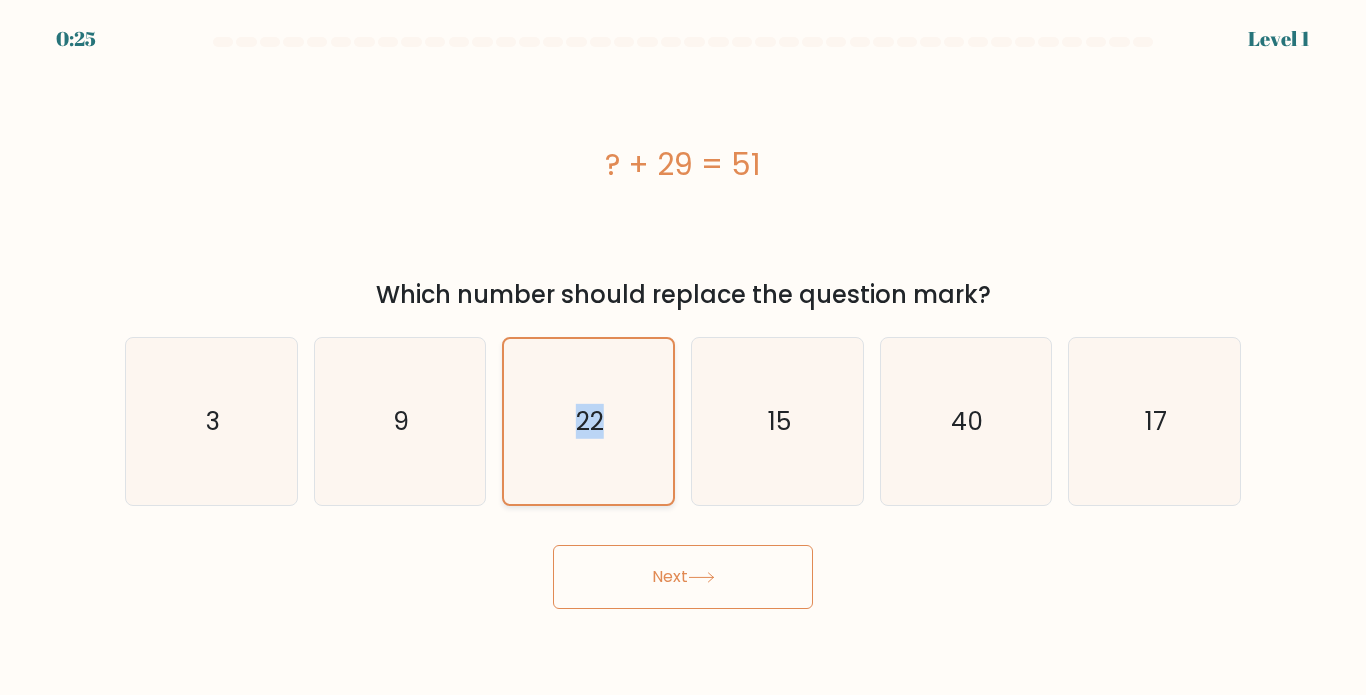 click on "22" at bounding box center [588, 421] 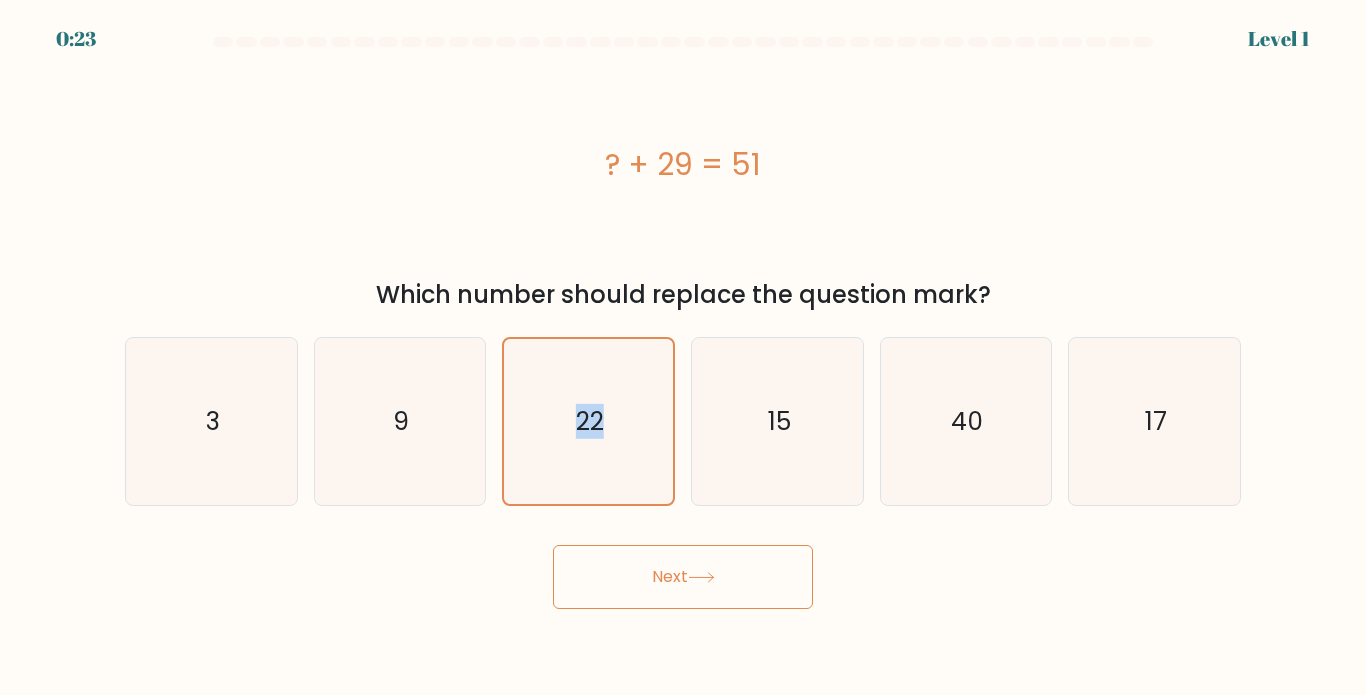 click on "Next" at bounding box center [683, 577] 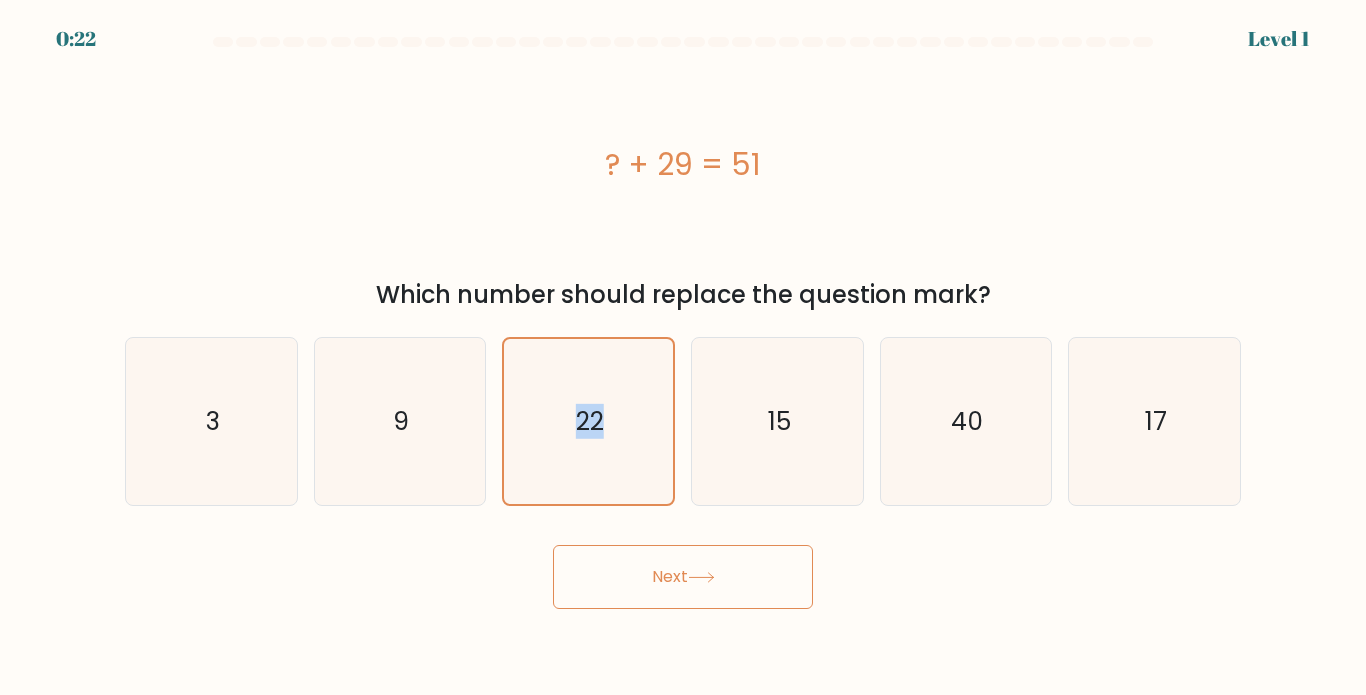 click on "Next" at bounding box center (683, 577) 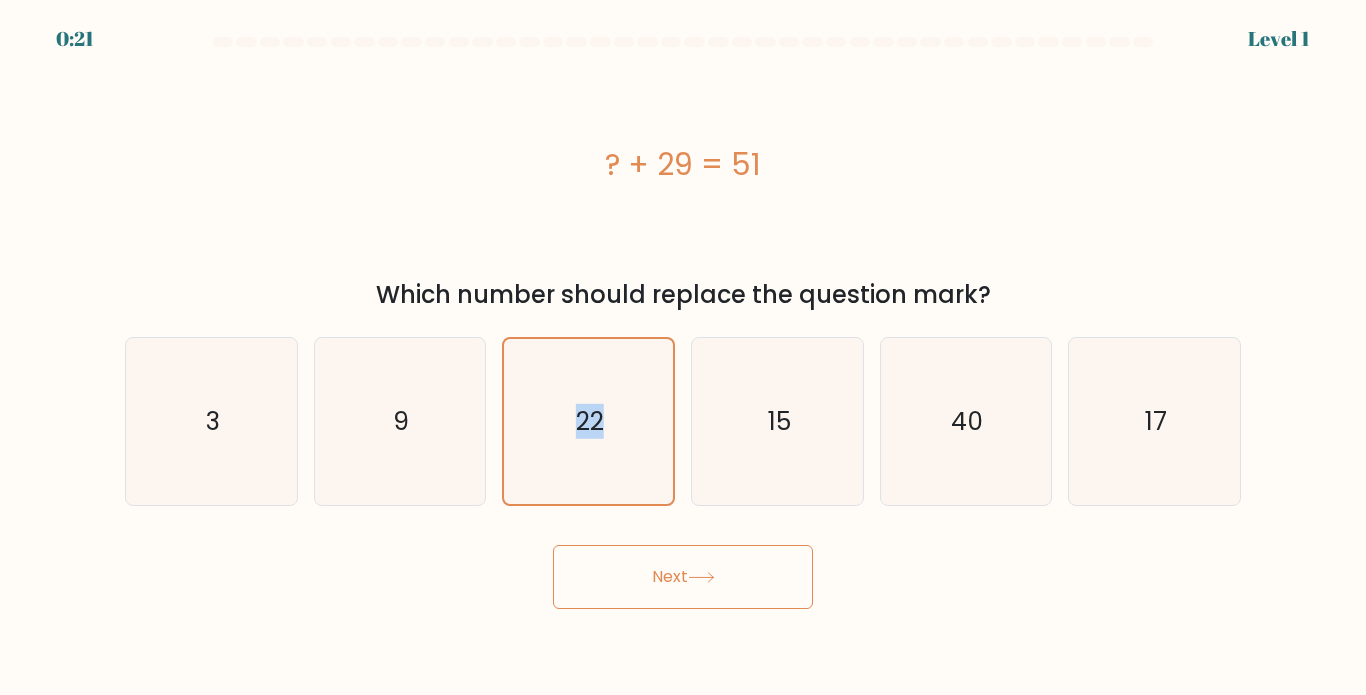 drag, startPoint x: 633, startPoint y: 603, endPoint x: 682, endPoint y: 596, distance: 49.497475 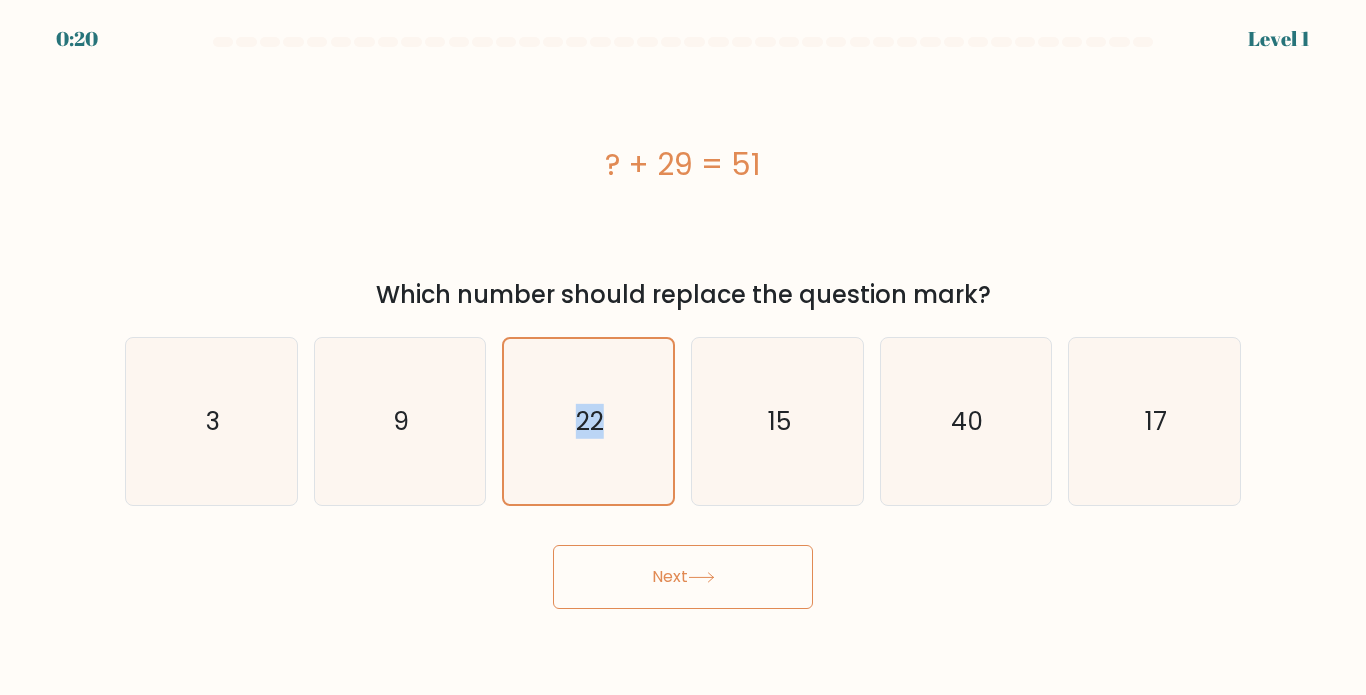 click on "Next" at bounding box center (683, 577) 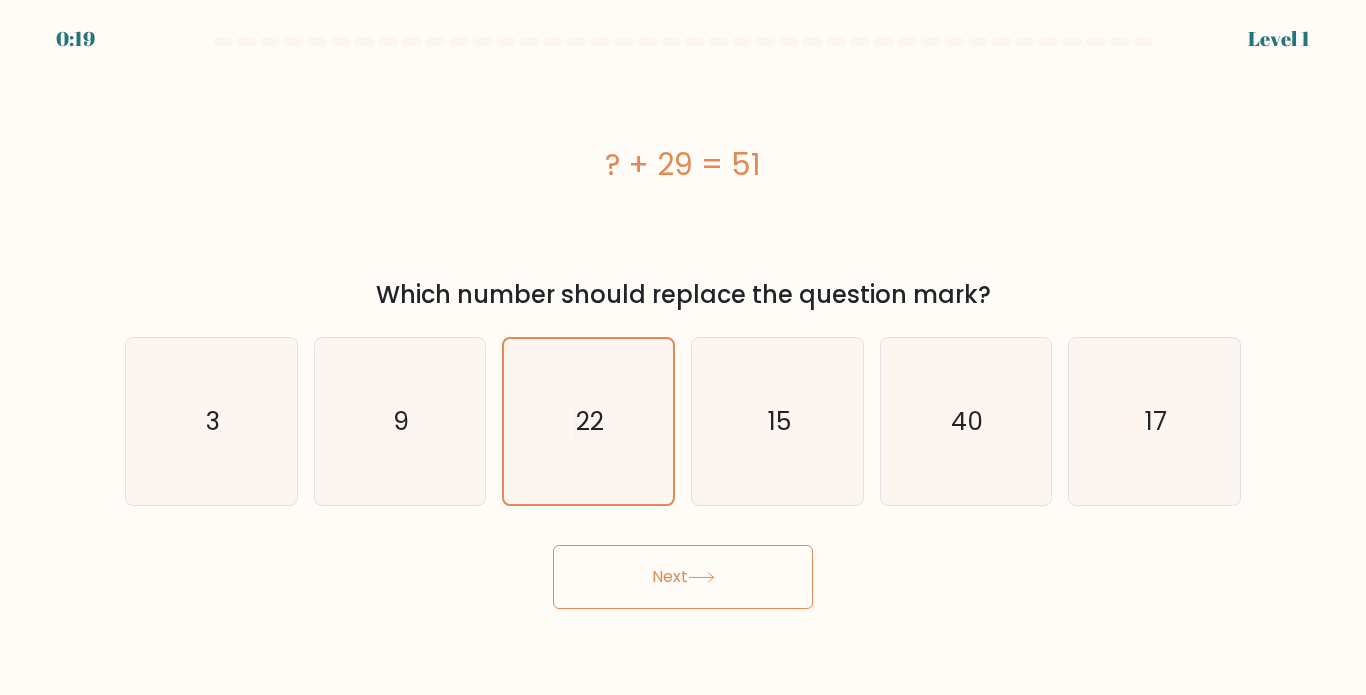 click on "0:19
Level 1
a." at bounding box center [683, 347] 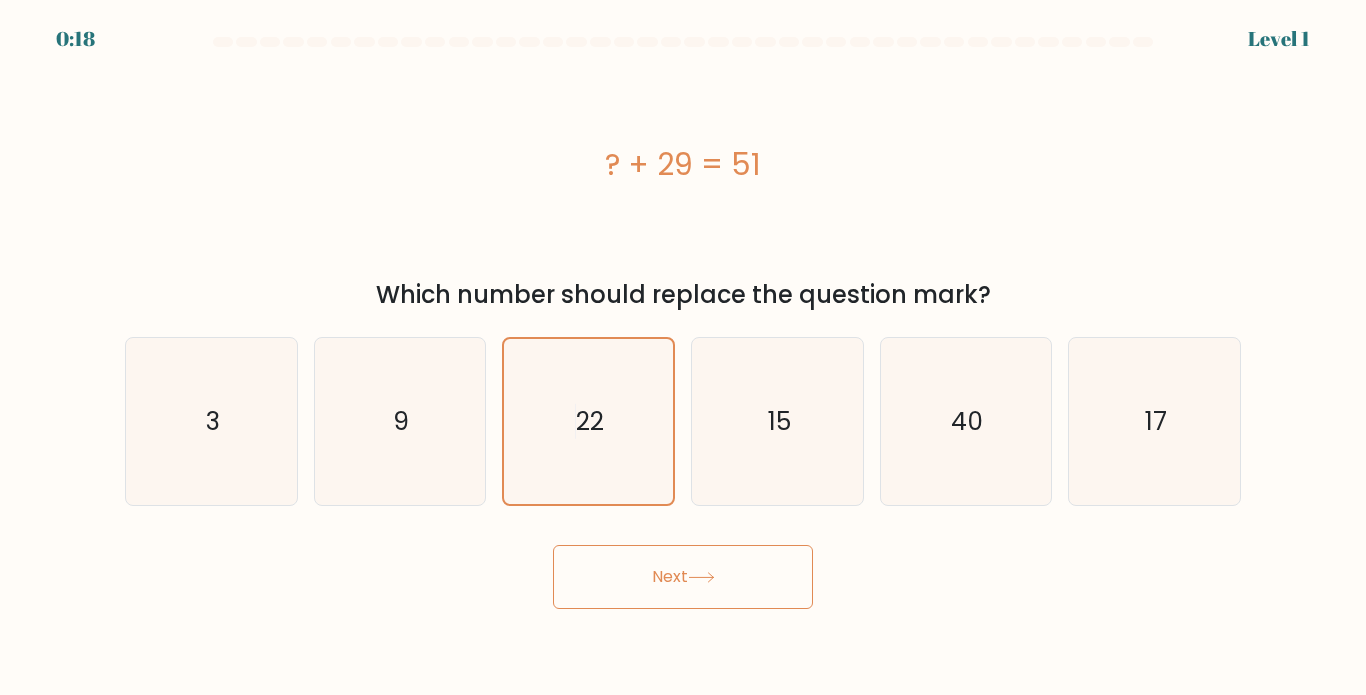 click on "Next" at bounding box center [683, 577] 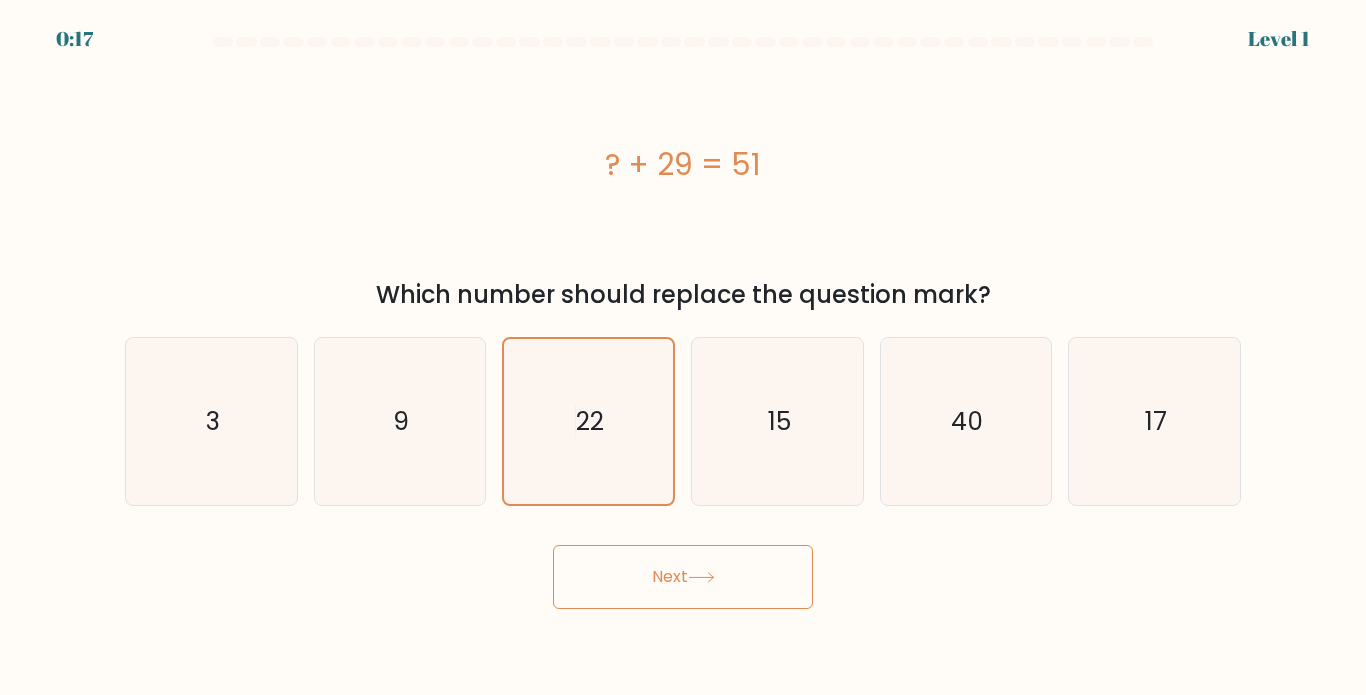 click on "Next" at bounding box center (683, 577) 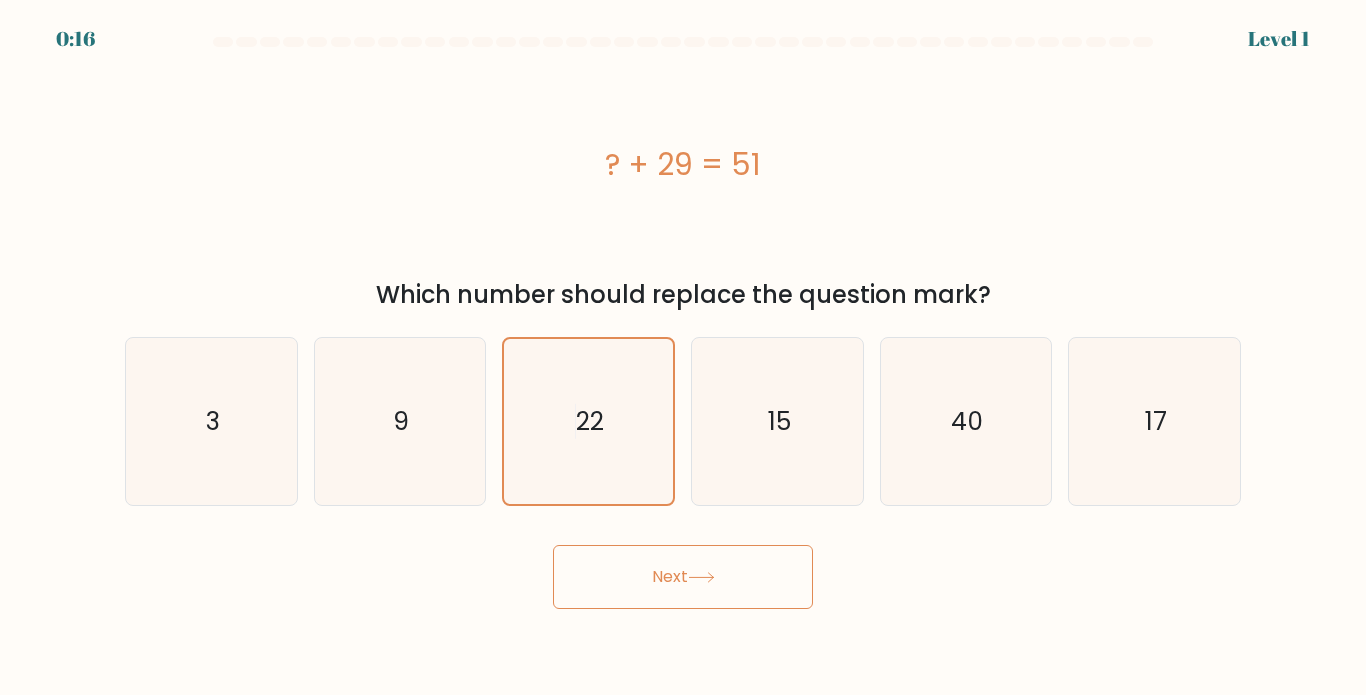 click on "Next" at bounding box center (683, 577) 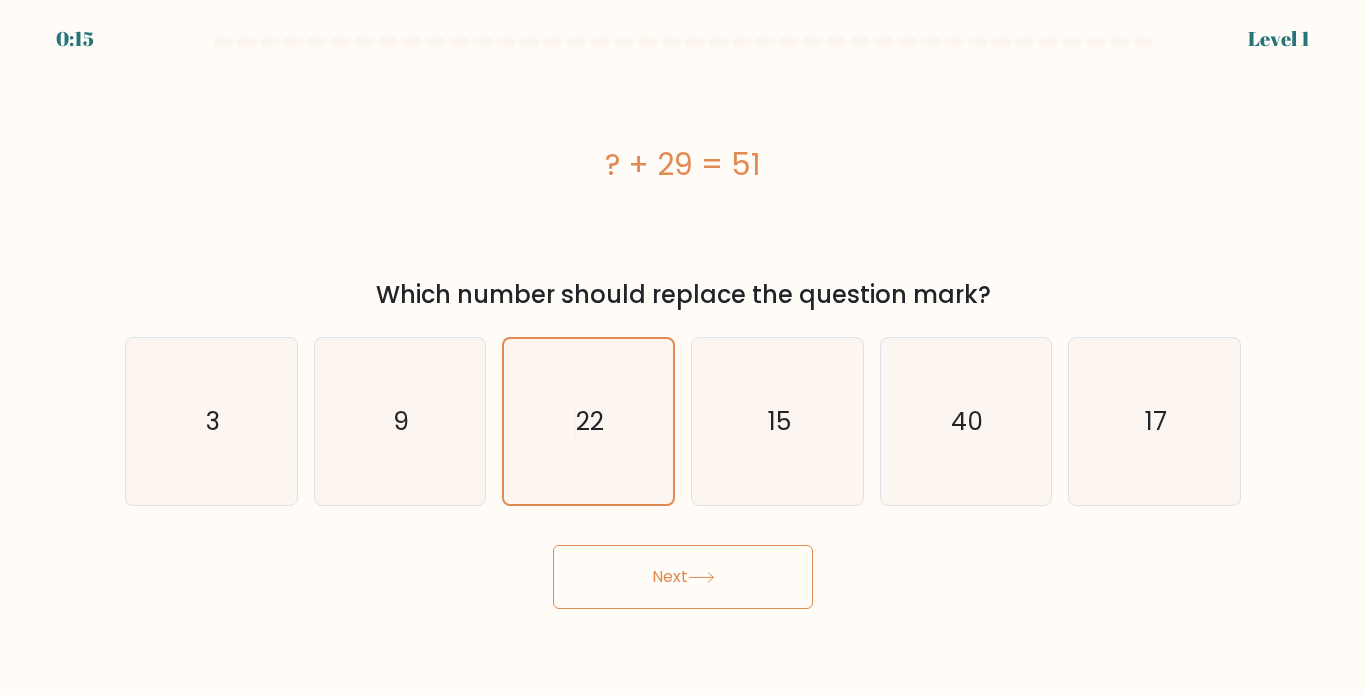 click on "Next" at bounding box center (683, 577) 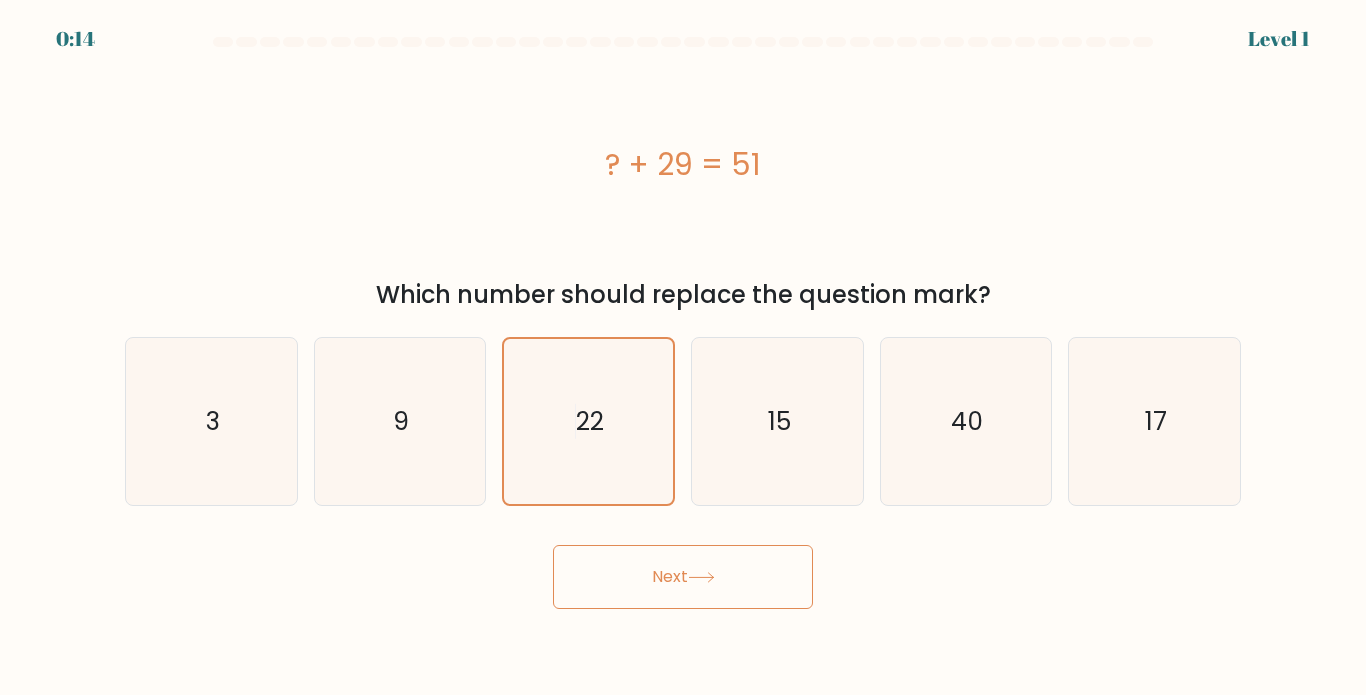 click on "Next" at bounding box center (683, 577) 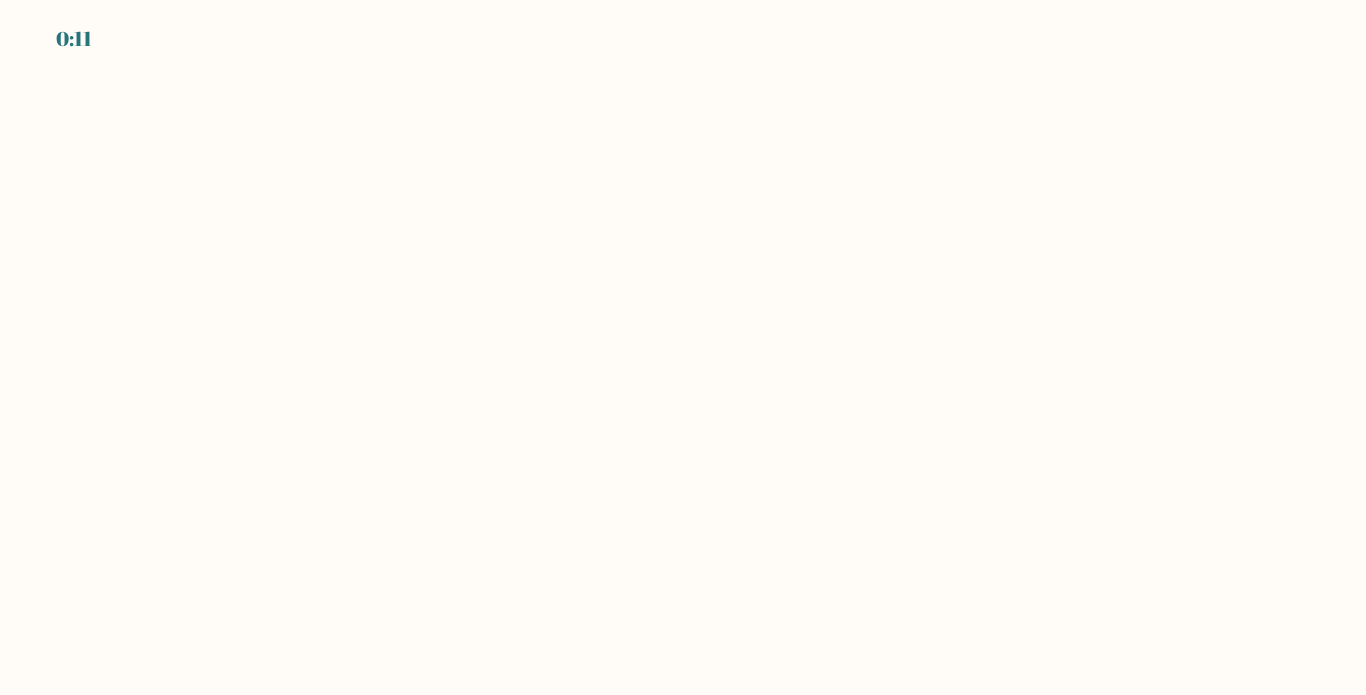 scroll, scrollTop: 0, scrollLeft: 0, axis: both 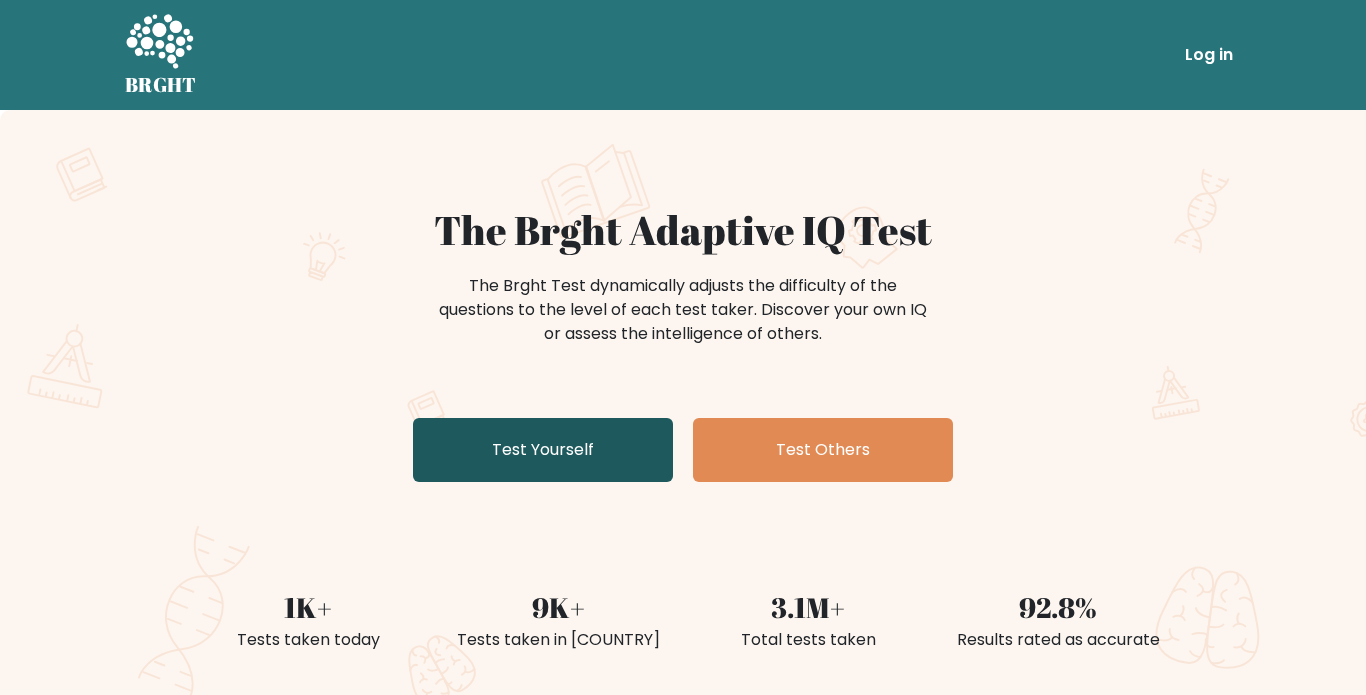 click on "Test Yourself" at bounding box center (543, 450) 